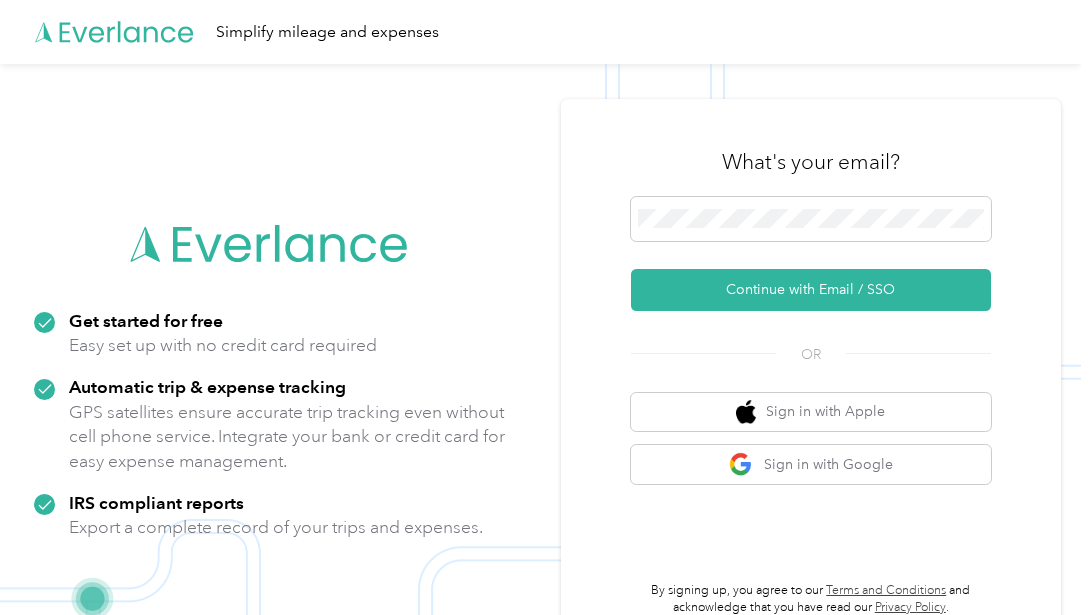 scroll, scrollTop: 0, scrollLeft: 0, axis: both 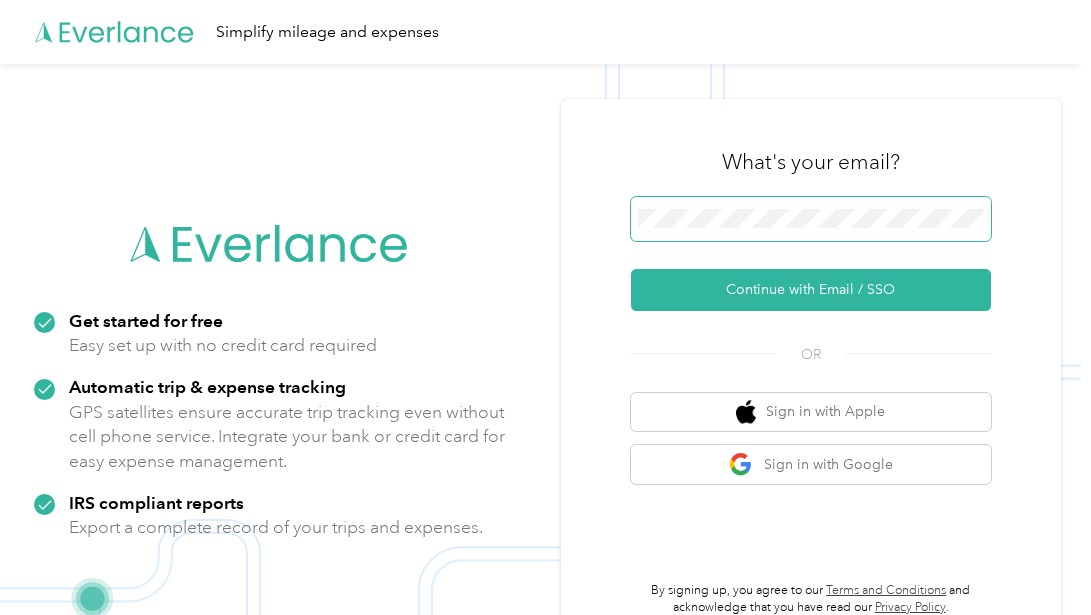 click at bounding box center (811, 219) 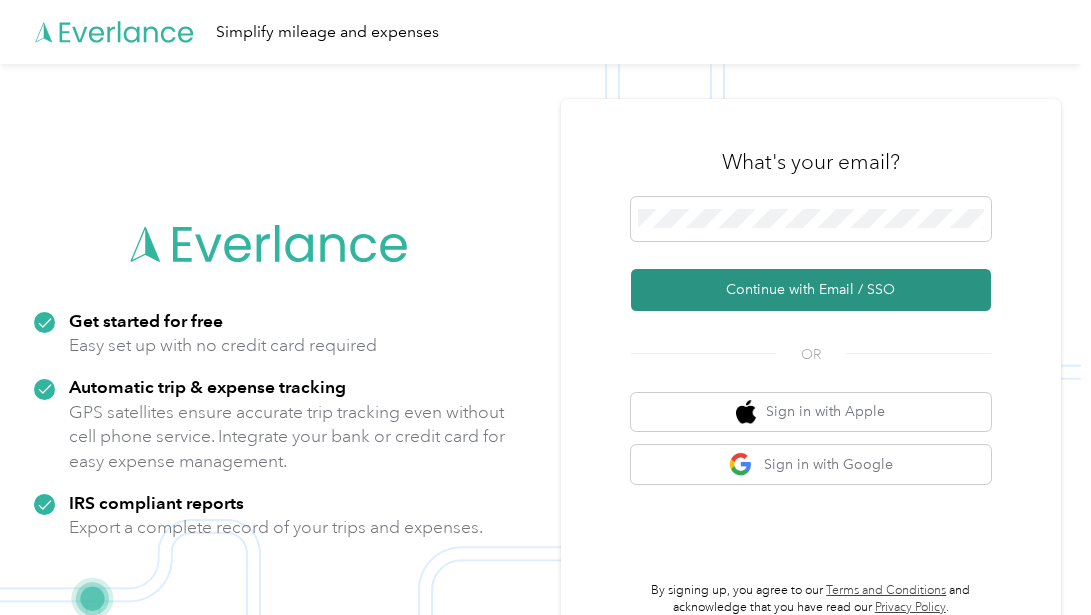 click on "Continue with Email / SSO" at bounding box center (811, 290) 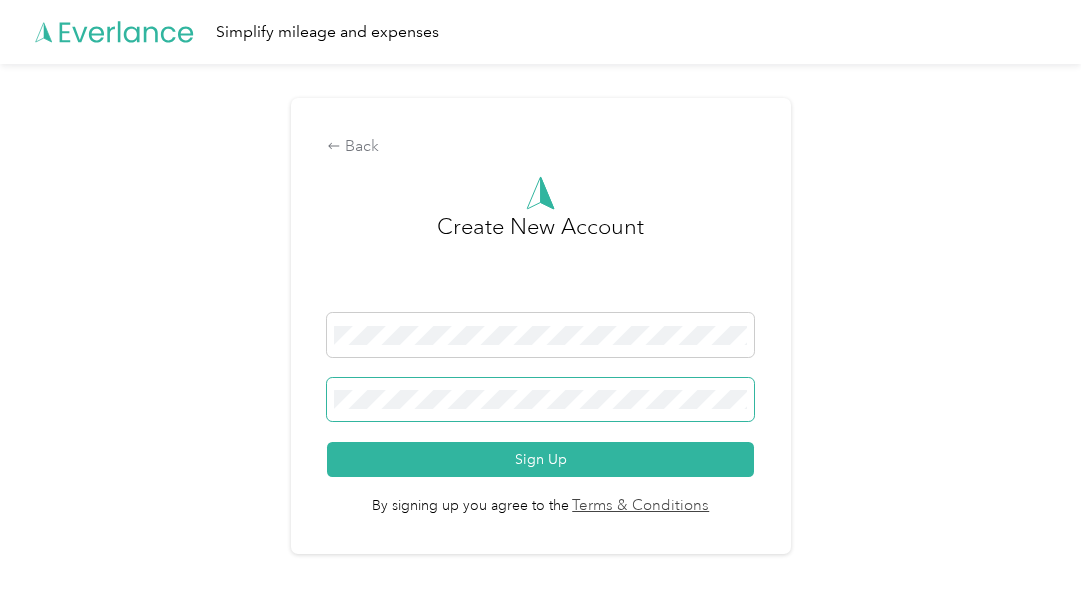 click at bounding box center (540, 400) 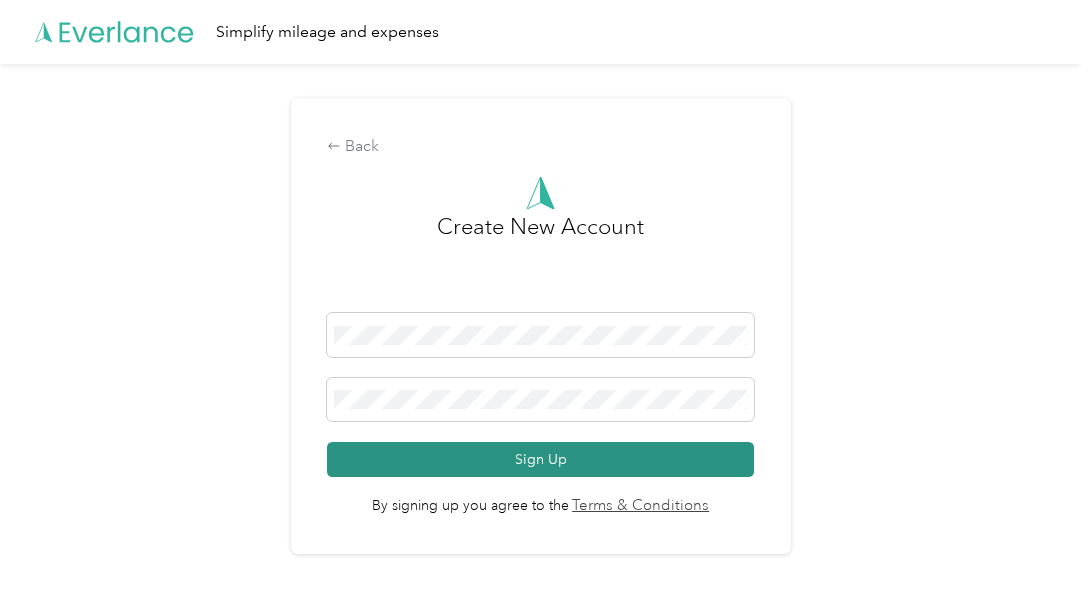 click on "Sign Up" at bounding box center [540, 459] 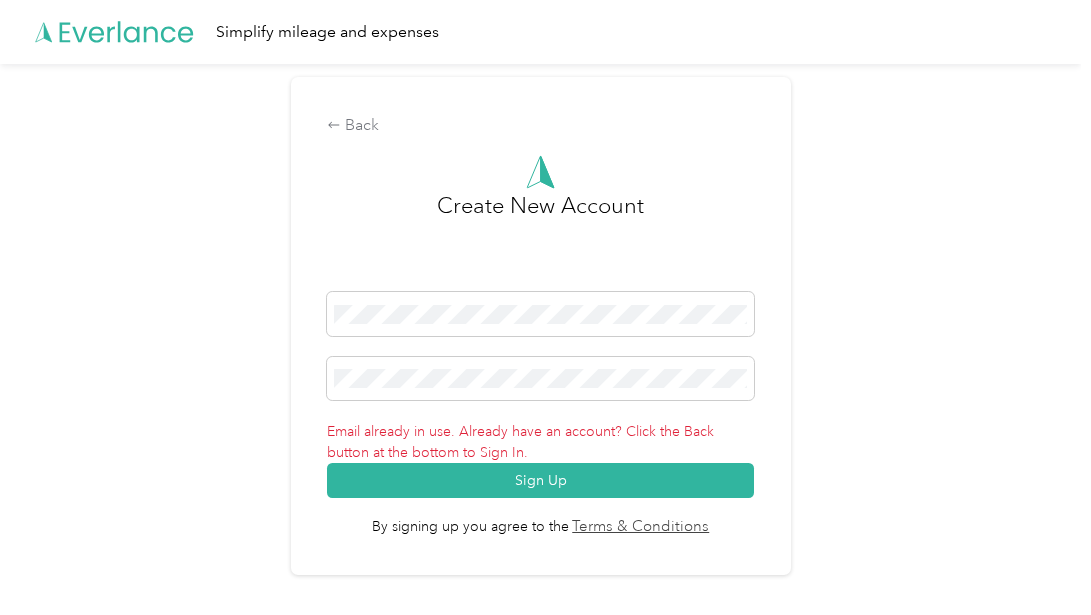 click 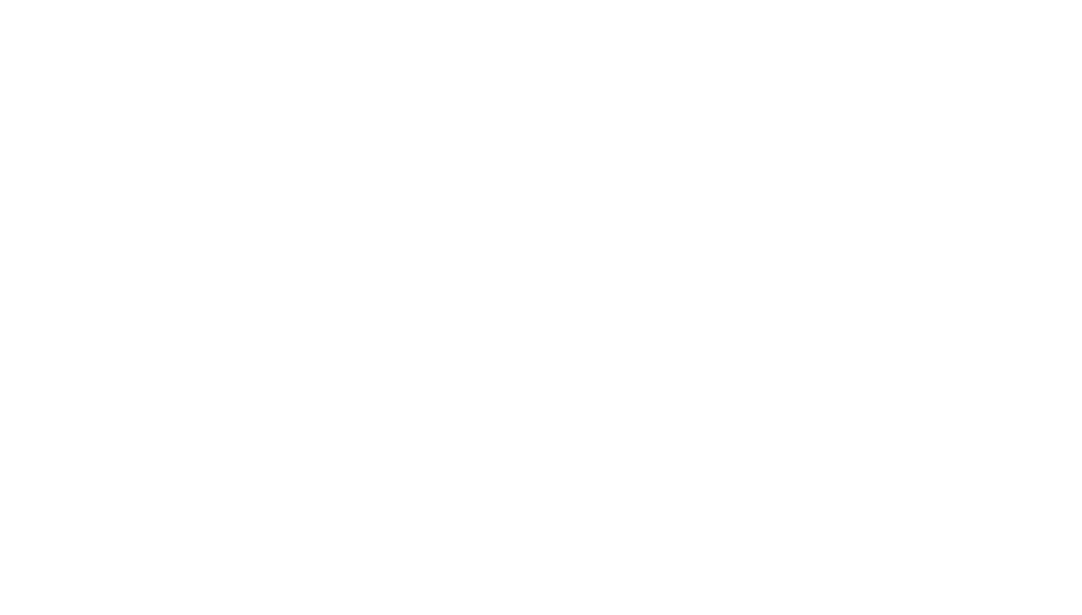 scroll, scrollTop: 0, scrollLeft: 0, axis: both 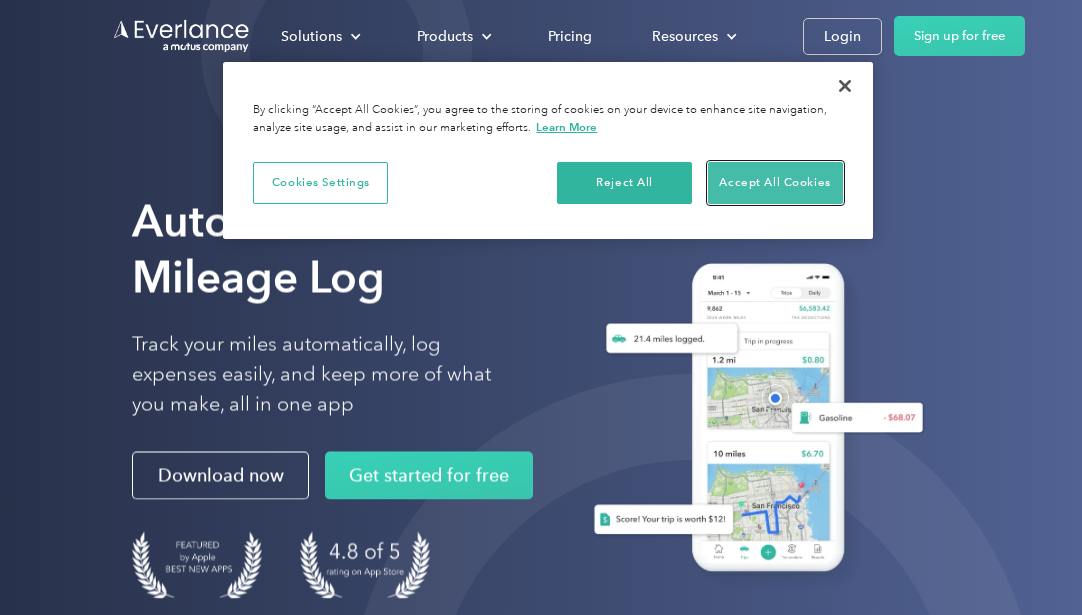 click on "Accept All Cookies" at bounding box center [775, 183] 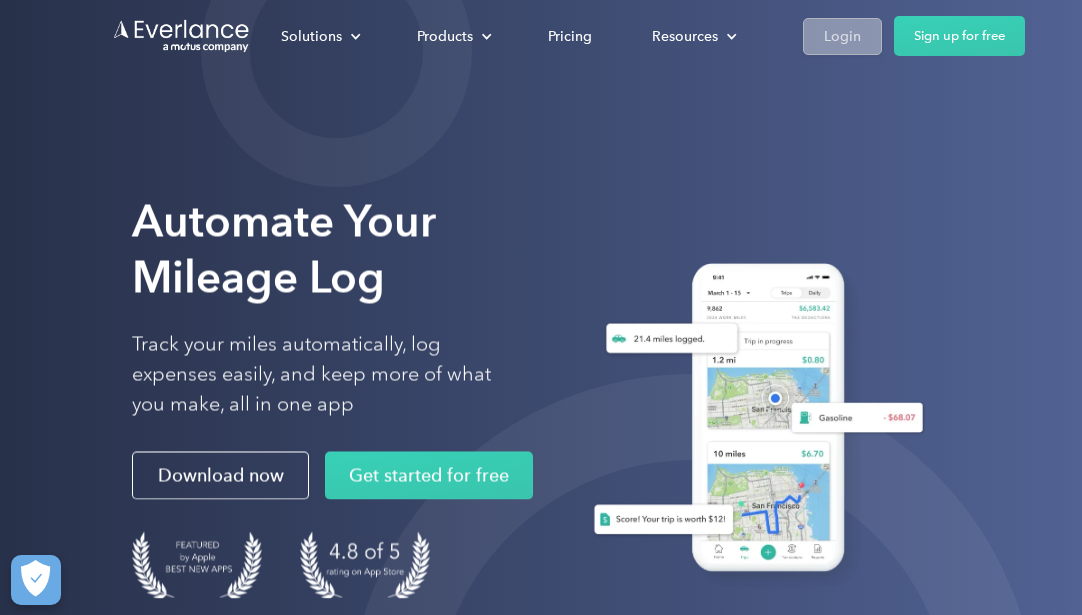 click on "Login" at bounding box center [842, 36] 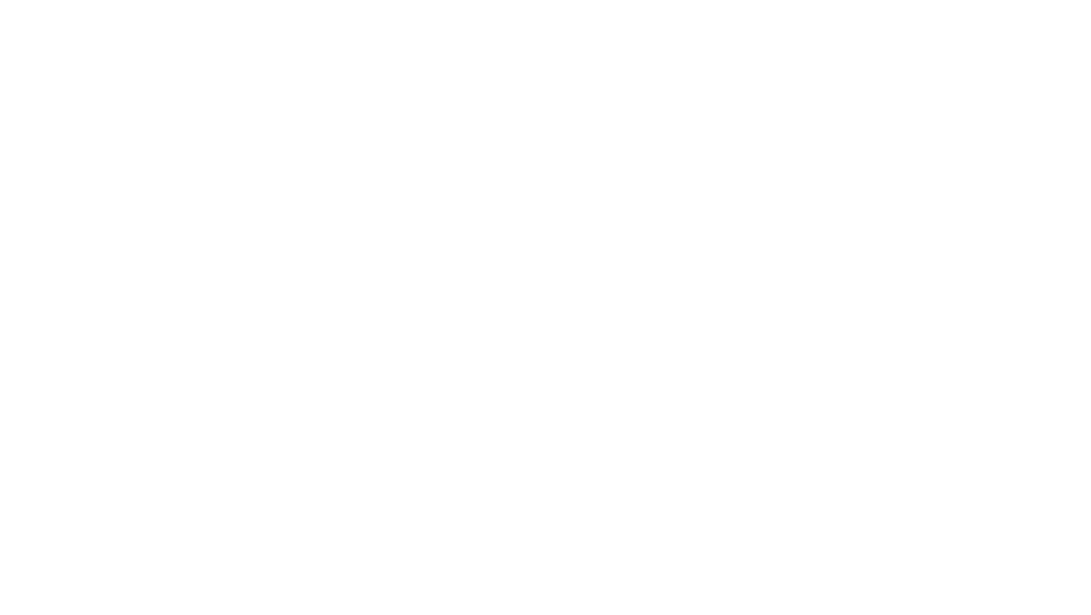 scroll, scrollTop: 0, scrollLeft: 0, axis: both 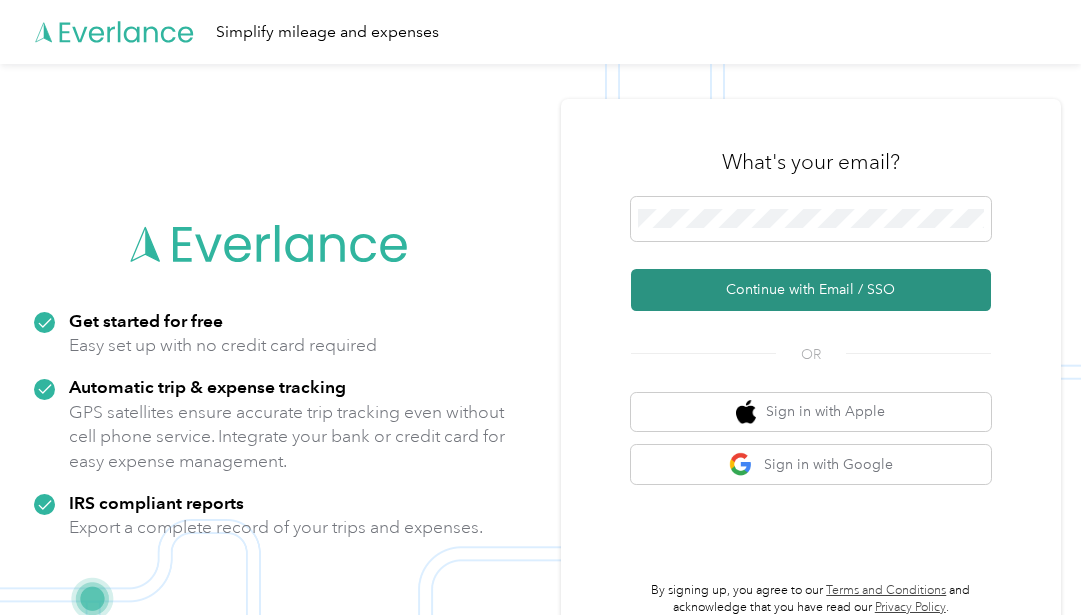 click on "Continue with Email / SSO" at bounding box center [811, 290] 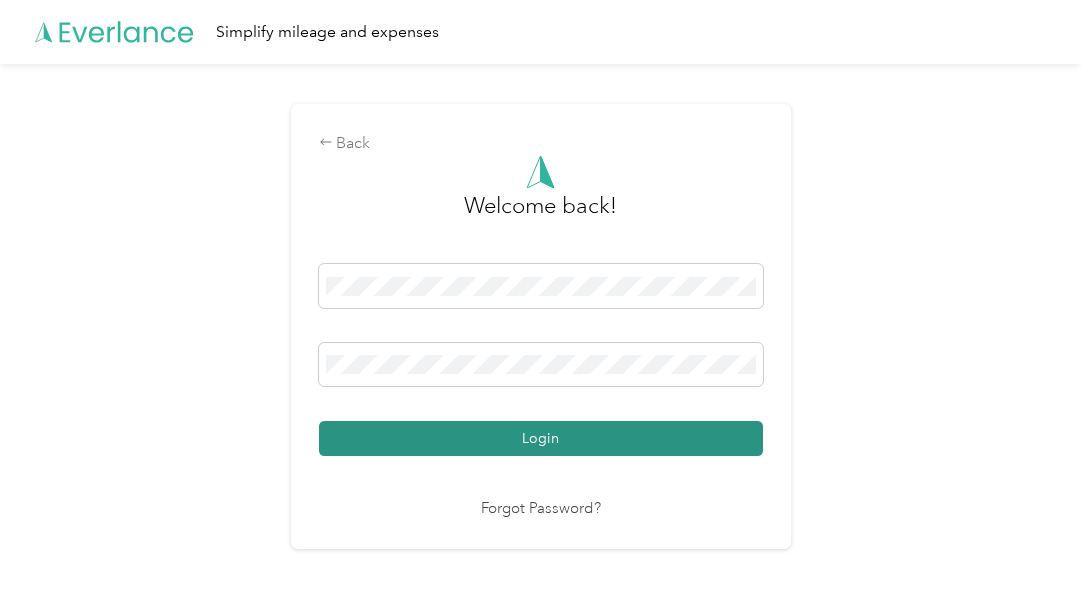 click on "Login" at bounding box center [541, 438] 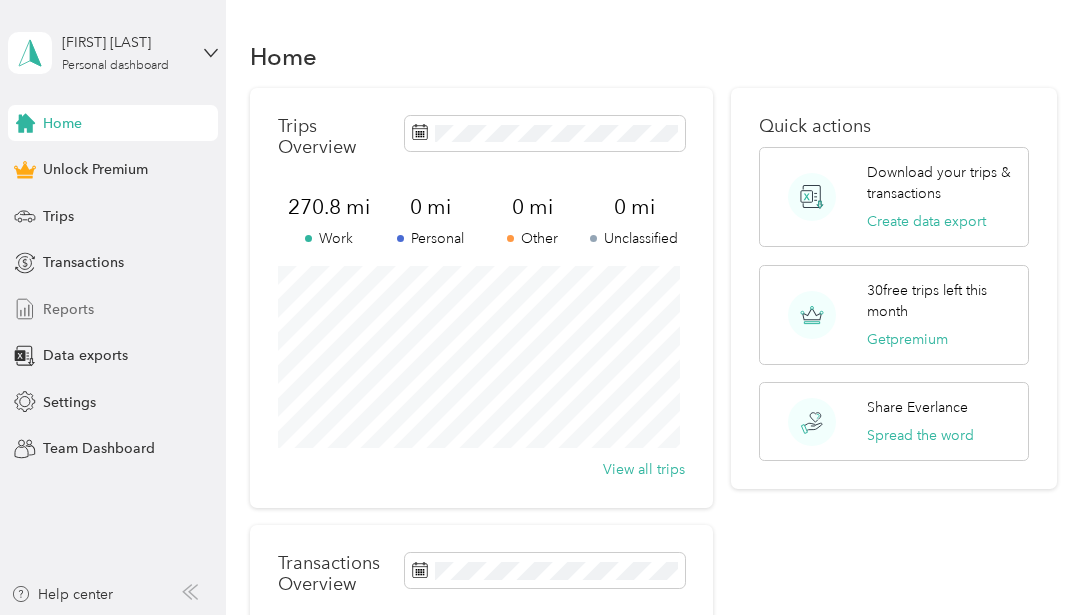 click on "Reports" at bounding box center [68, 309] 